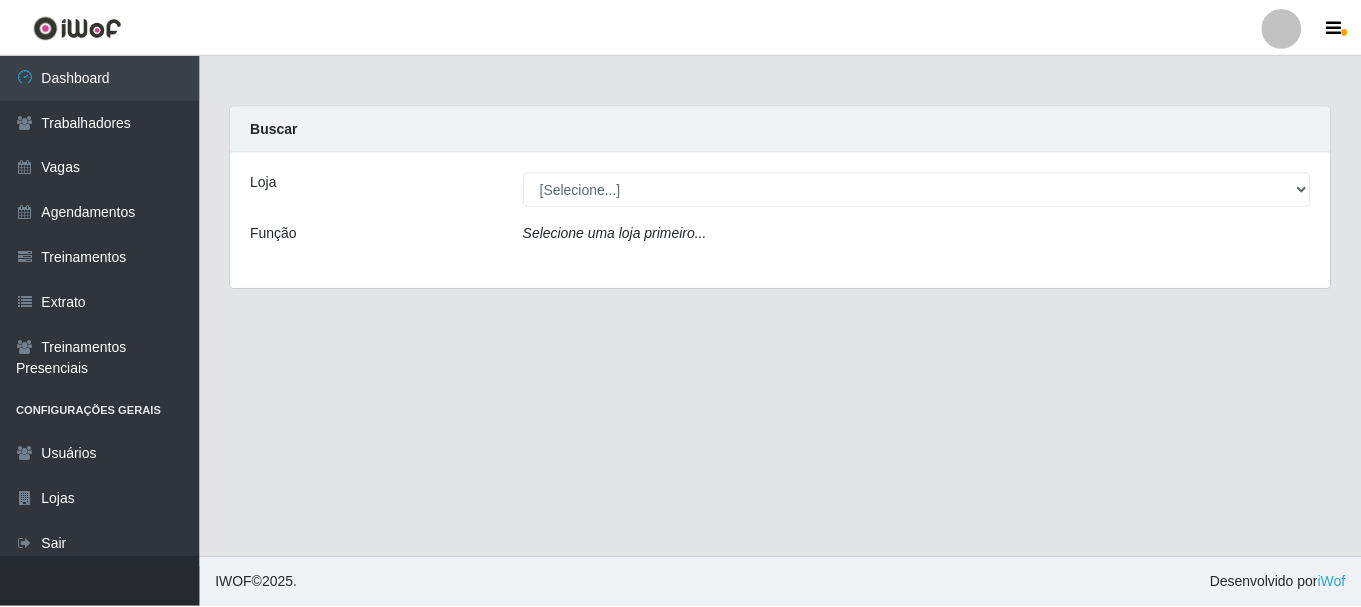 scroll, scrollTop: 0, scrollLeft: 0, axis: both 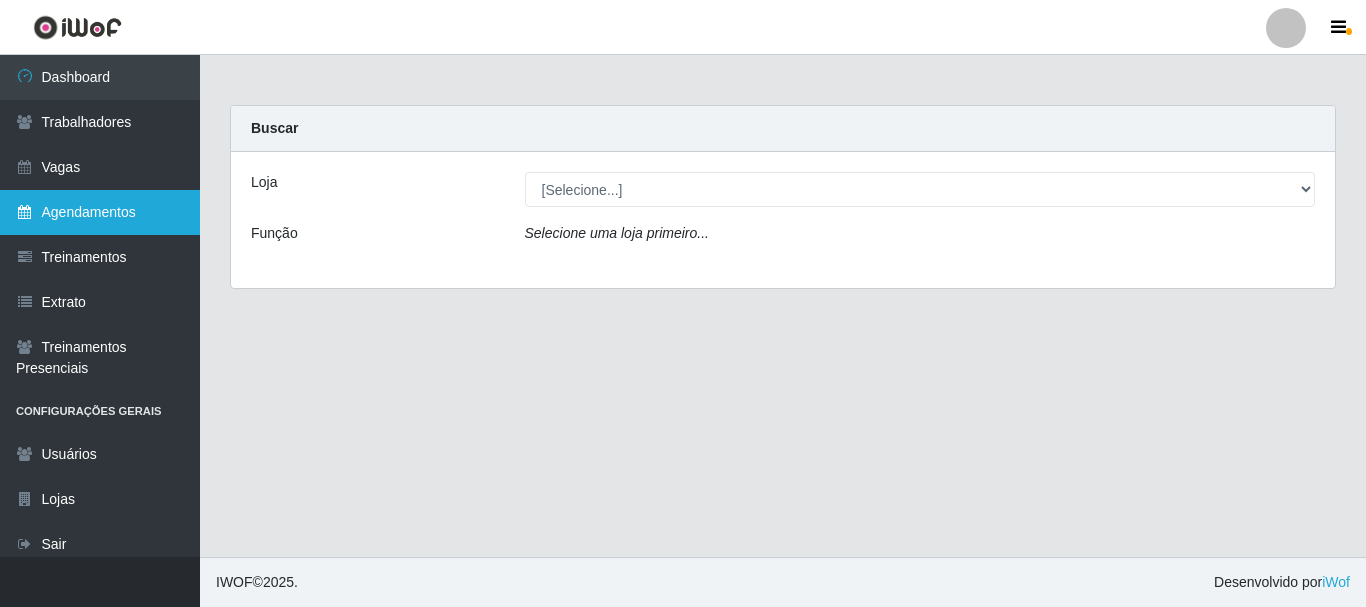 click on "Agendamentos" at bounding box center (100, 212) 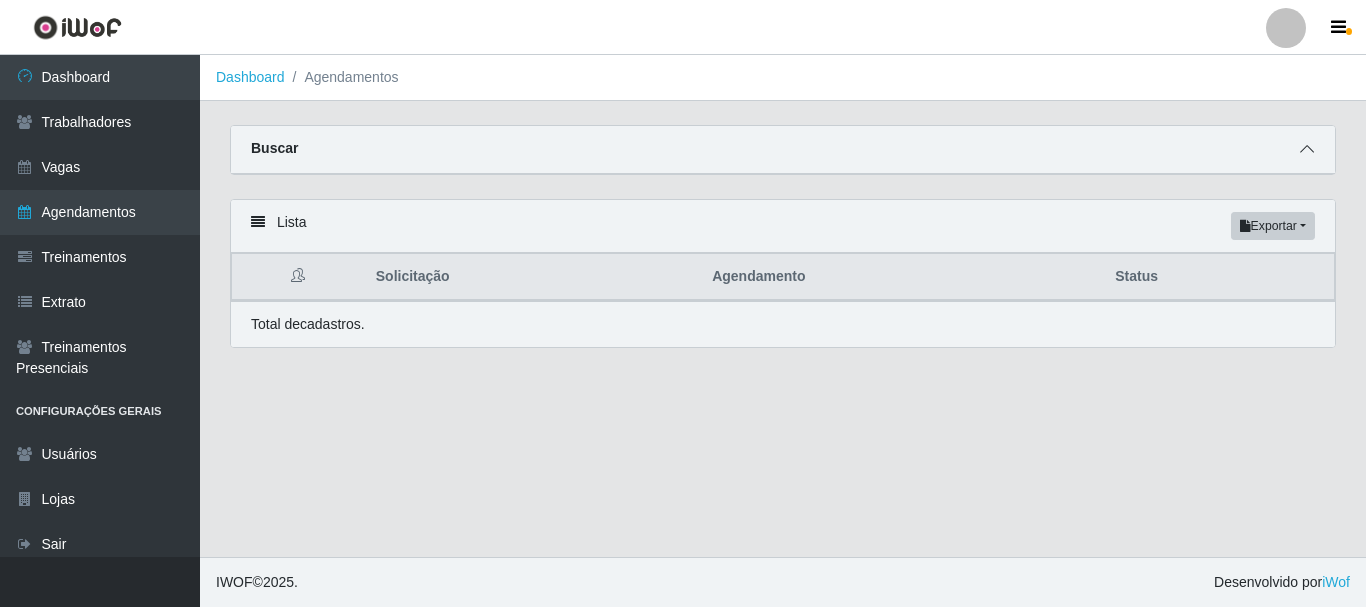 click at bounding box center [1307, 149] 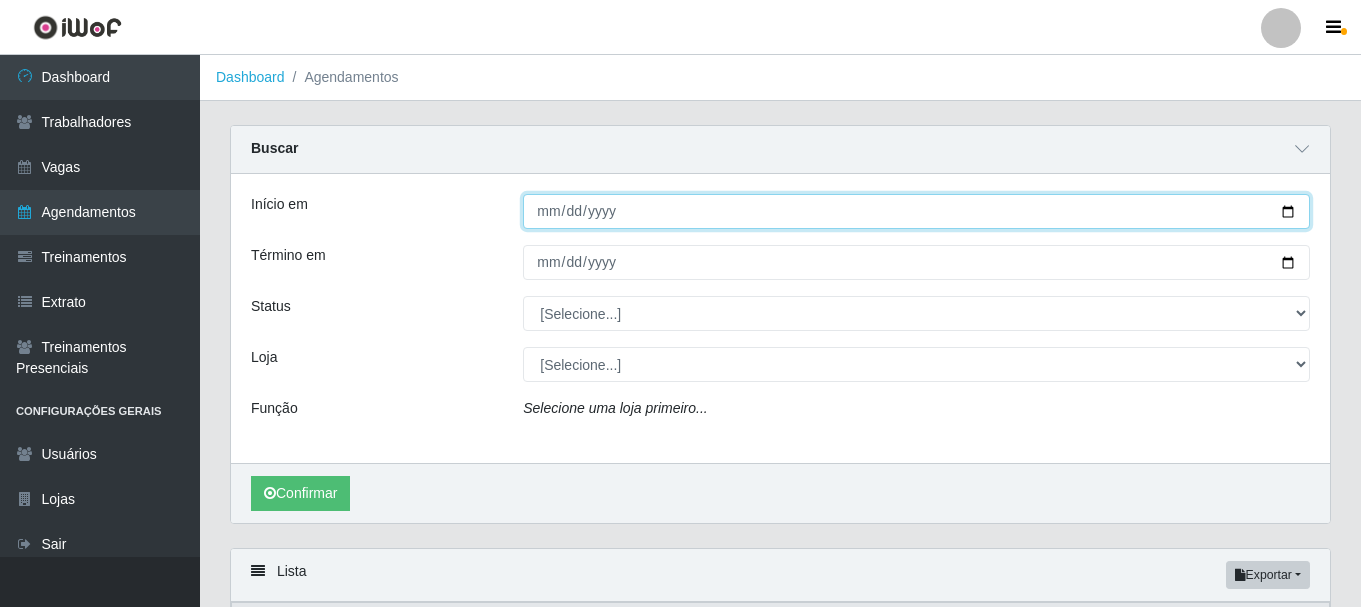 click on "Início em" at bounding box center (916, 211) 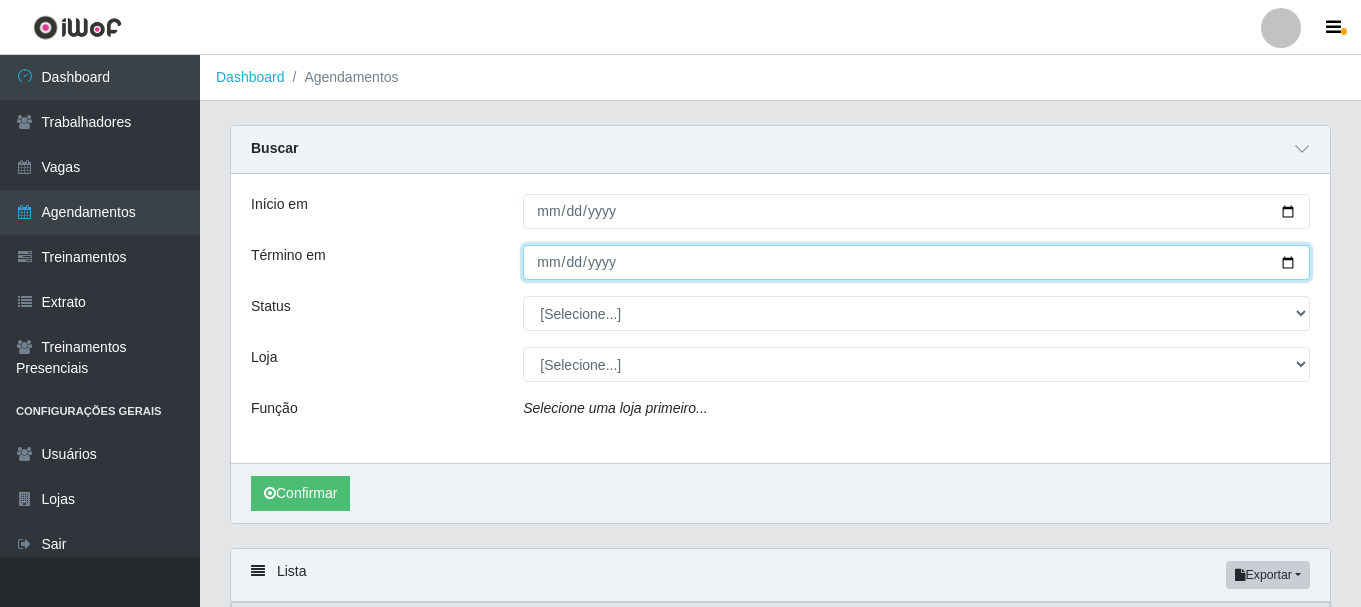 click on "Término em" at bounding box center (916, 262) 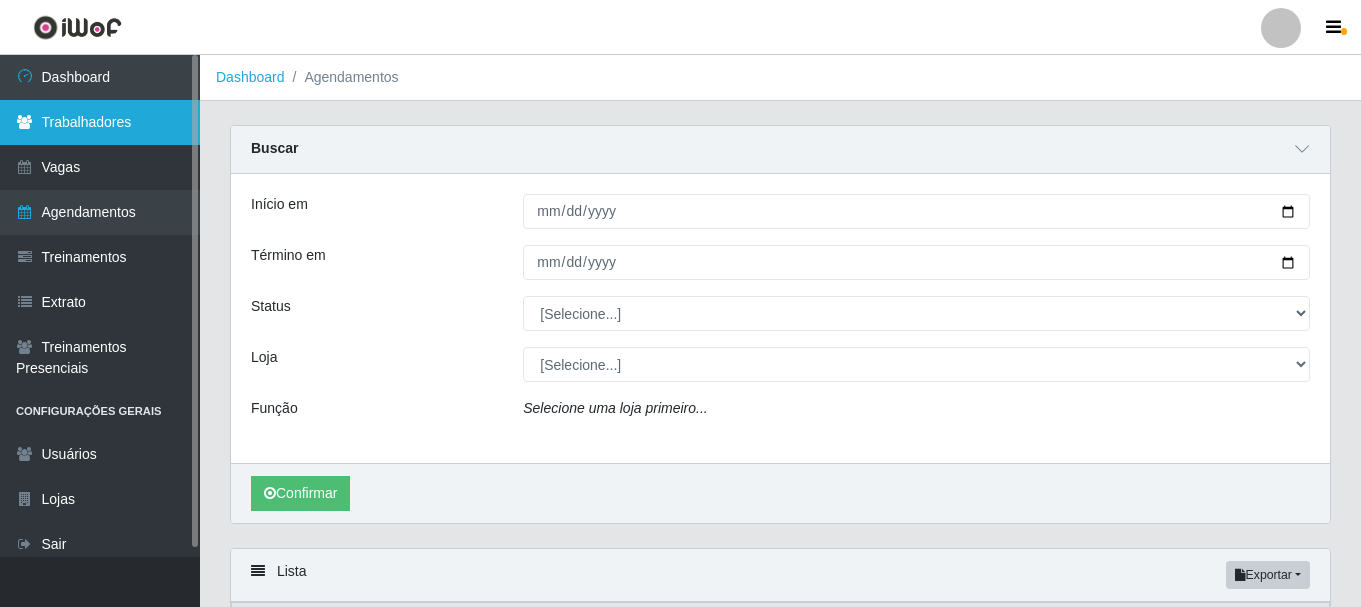 click on "Trabalhadores" at bounding box center (100, 122) 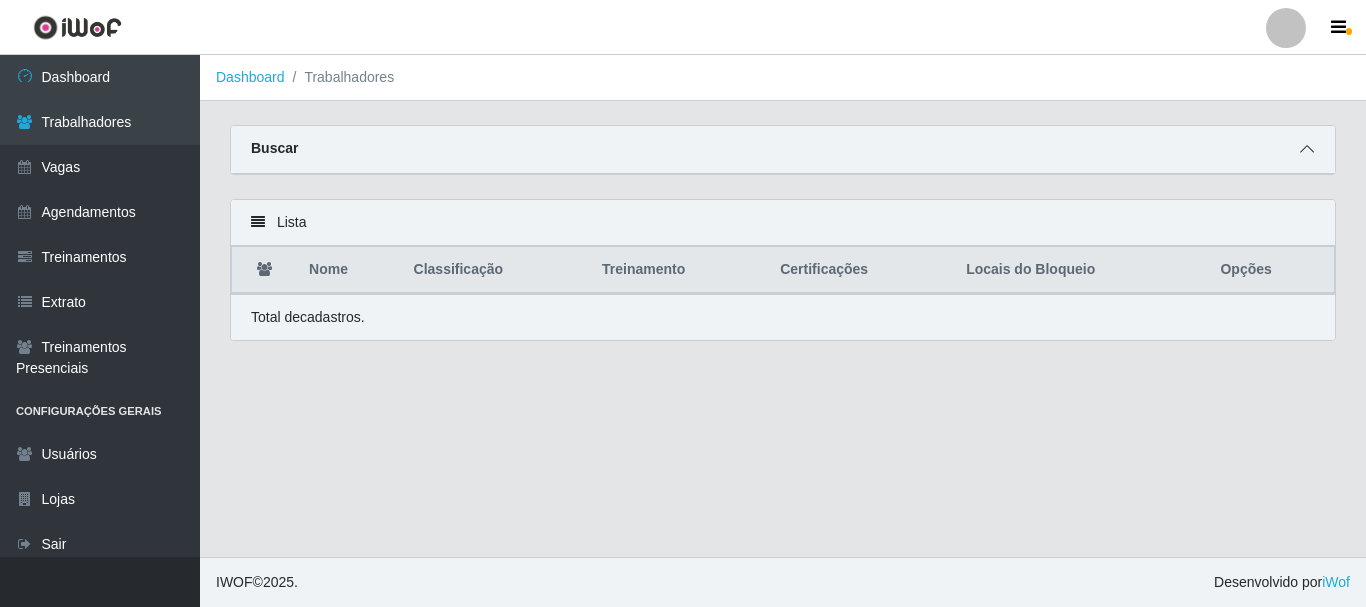 click at bounding box center [1307, 149] 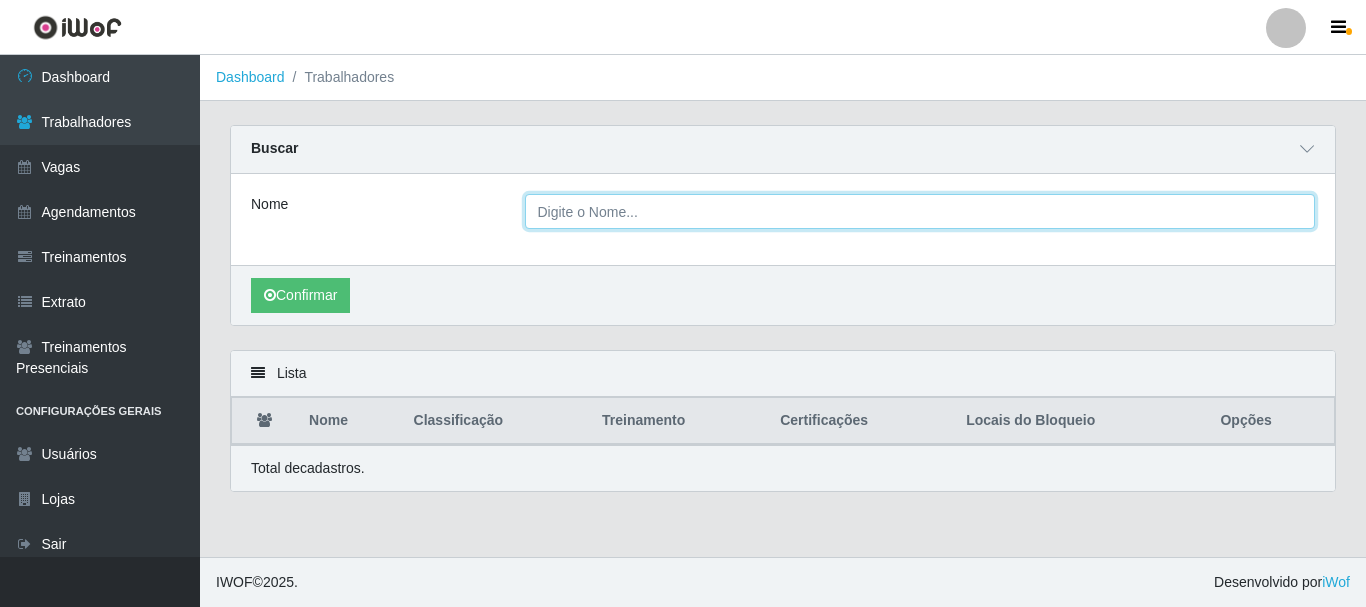 click on "Nome" at bounding box center (920, 211) 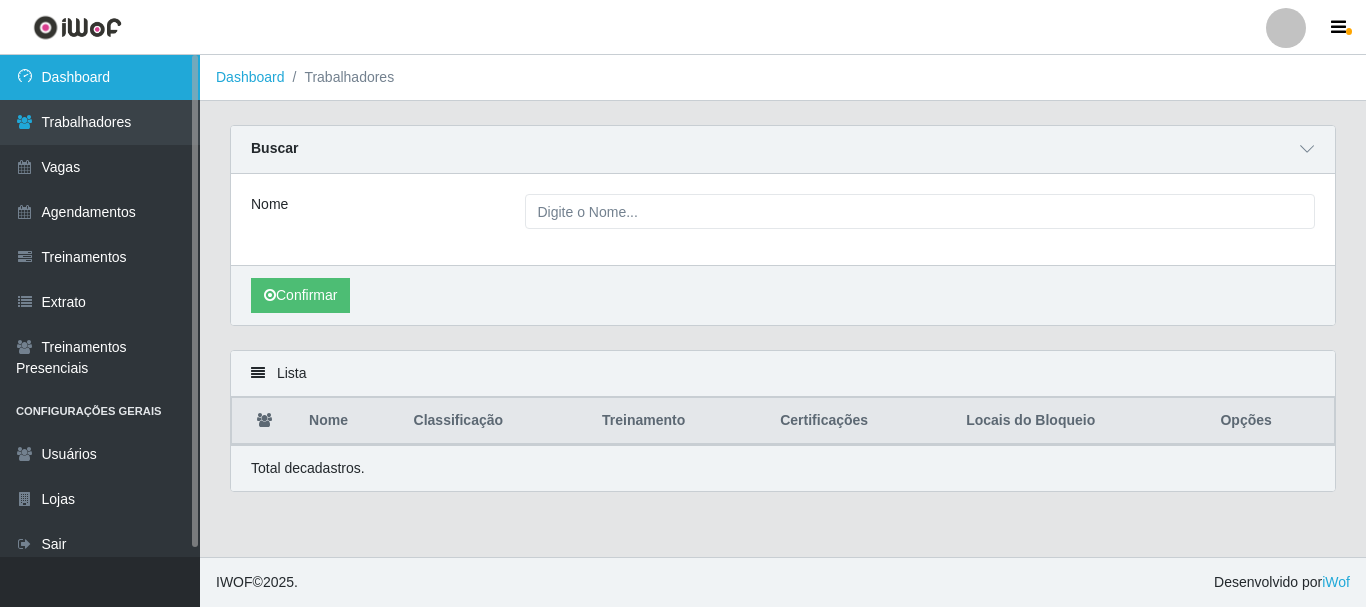 click on "Dashboard" at bounding box center [100, 77] 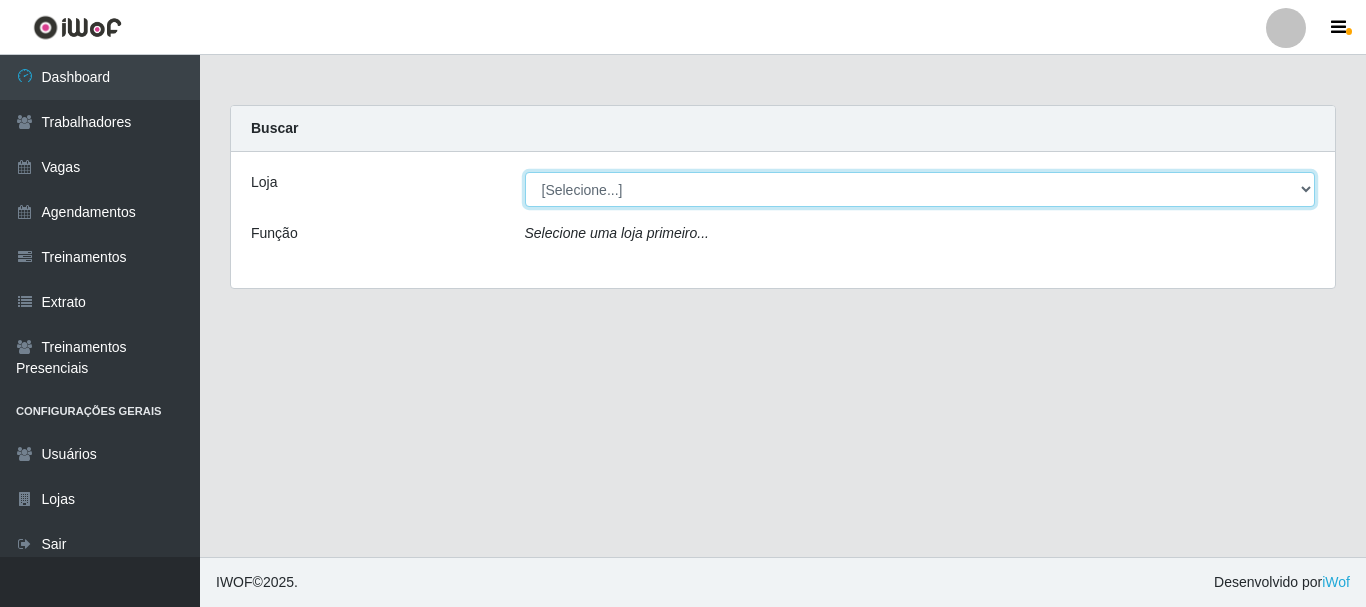 click on "[Store Name] - [City Name]" at bounding box center (920, 189) 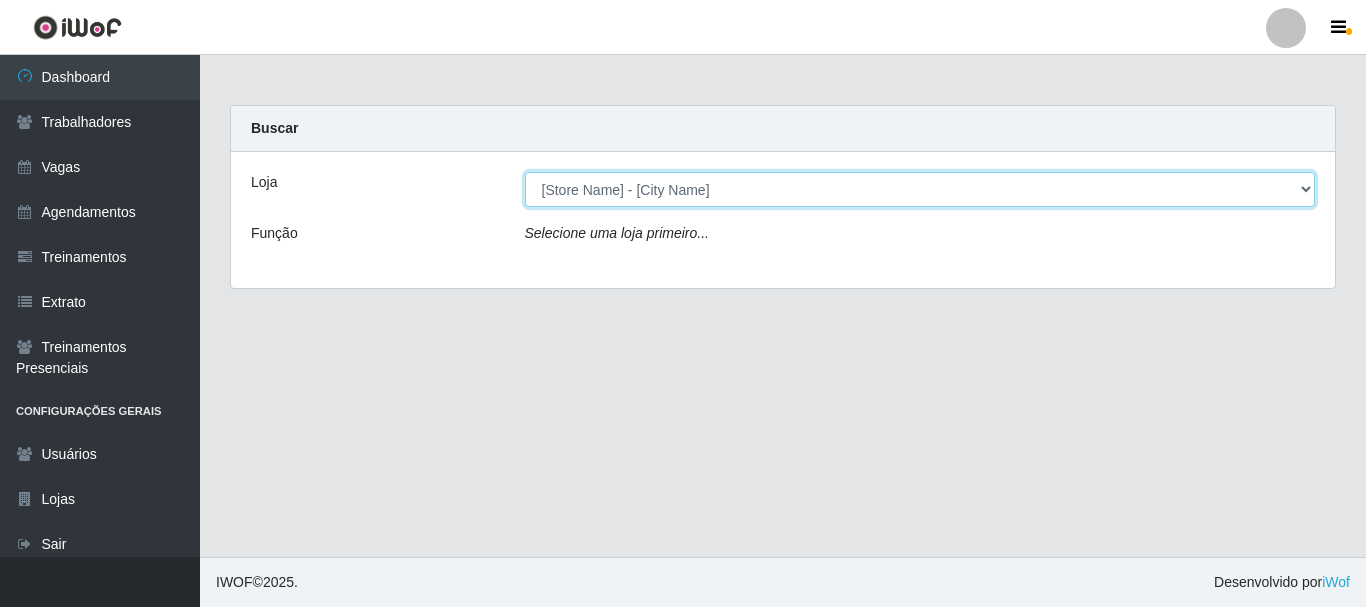 click on "[Store Name] - [City Name]" at bounding box center [920, 189] 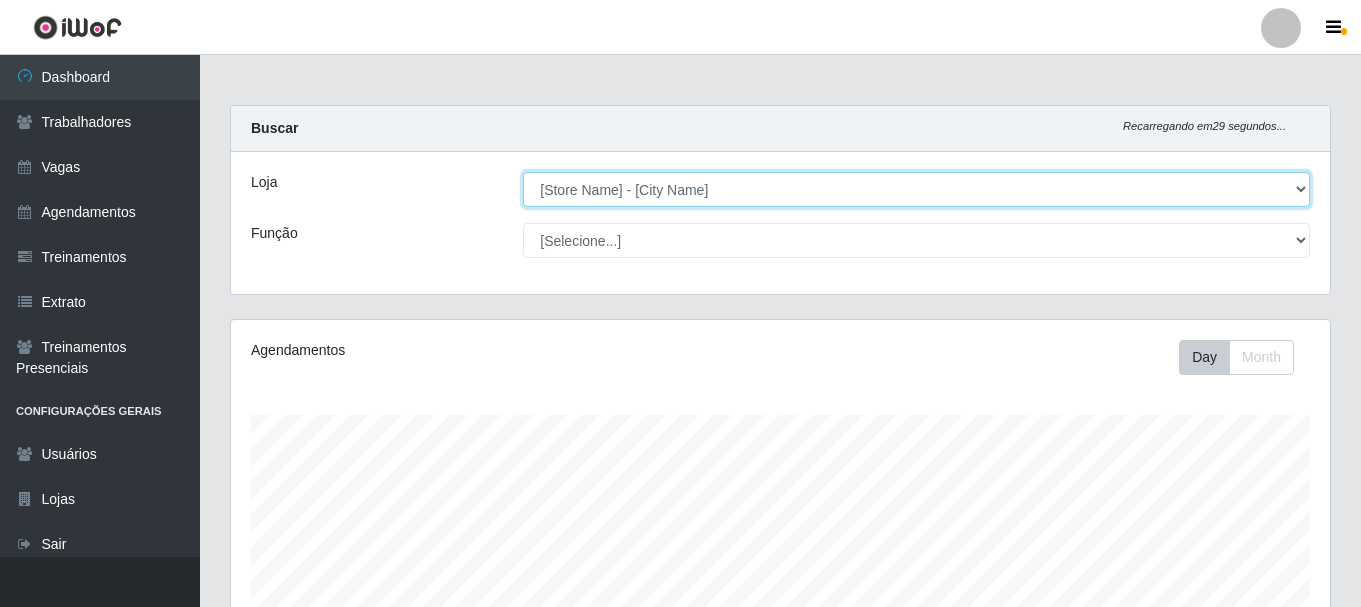 scroll, scrollTop: 999585, scrollLeft: 998901, axis: both 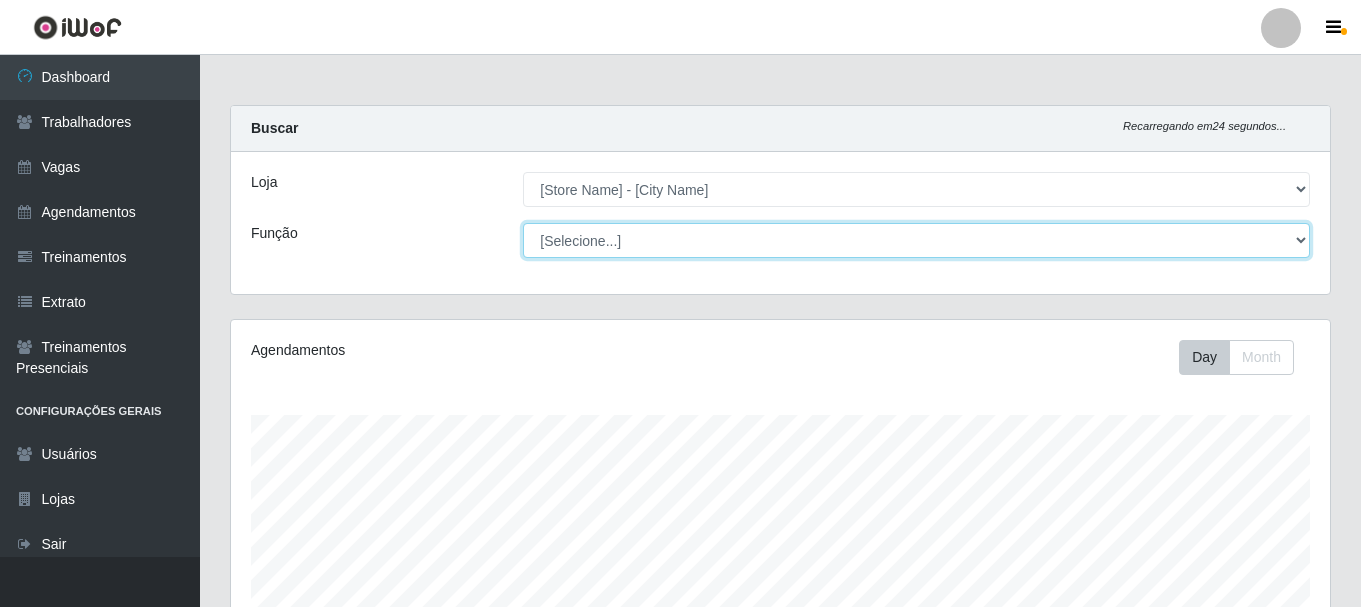 click on "[Selecione...] Embalador Embalador + Embalador ++ Operador de Caixa Operador de Caixa + Operador de Caixa ++ Repositor Repositor + Repositor ++ Repositor de Frios Repositor de Frios + Repositor de Frios ++ Repositor de Hortifruti Repositor de Hortifruti + Repositor de Hortifruti ++" at bounding box center (916, 240) 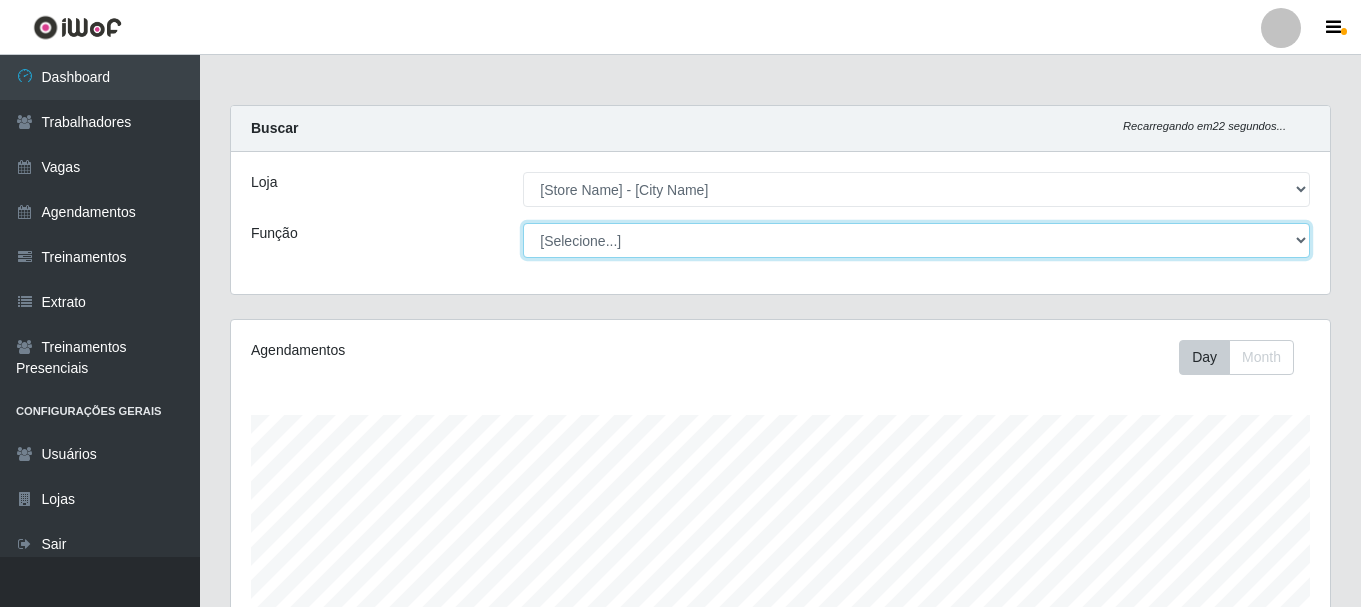 select on "73" 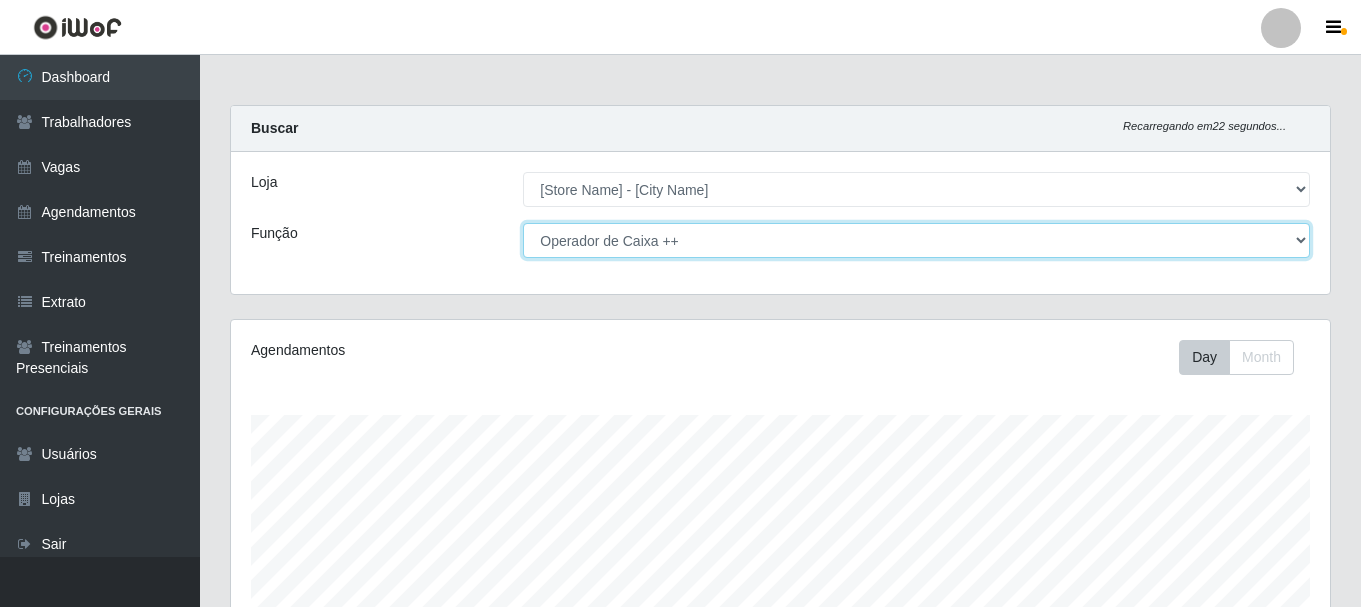 click on "[Selecione...] Embalador Embalador + Embalador ++ Operador de Caixa Operador de Caixa + Operador de Caixa ++ Repositor Repositor + Repositor ++ Repositor de Frios Repositor de Frios + Repositor de Frios ++ Repositor de Hortifruti Repositor de Hortifruti + Repositor de Hortifruti ++" at bounding box center [916, 240] 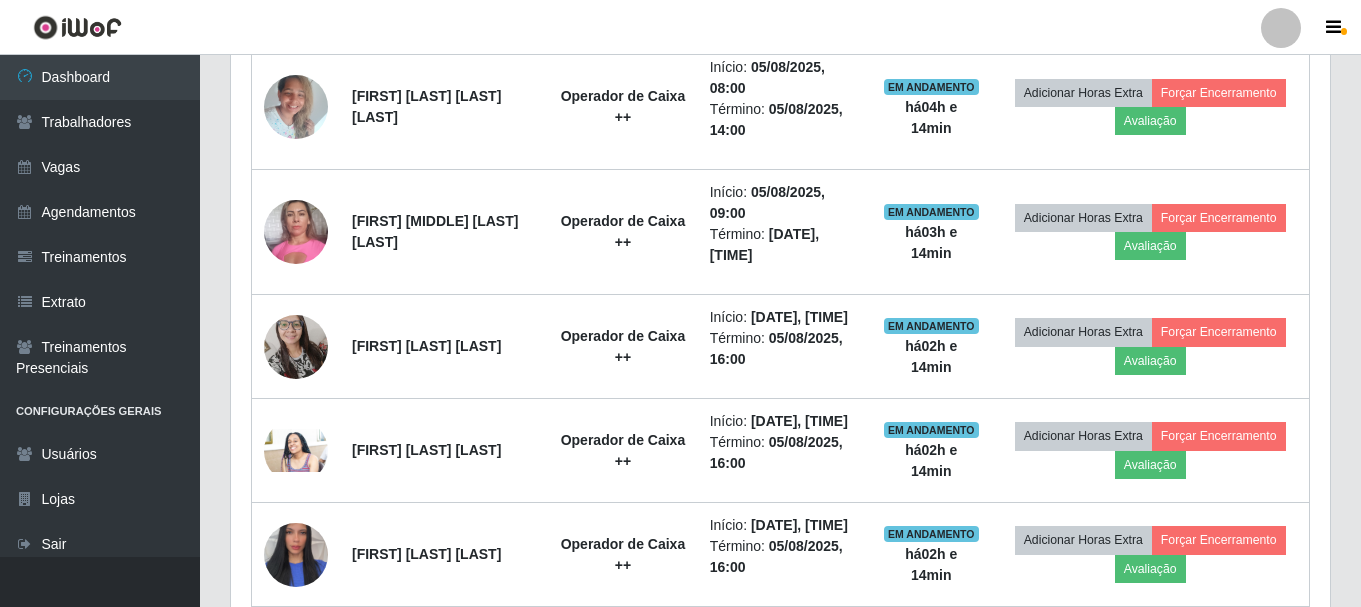 scroll, scrollTop: 1200, scrollLeft: 0, axis: vertical 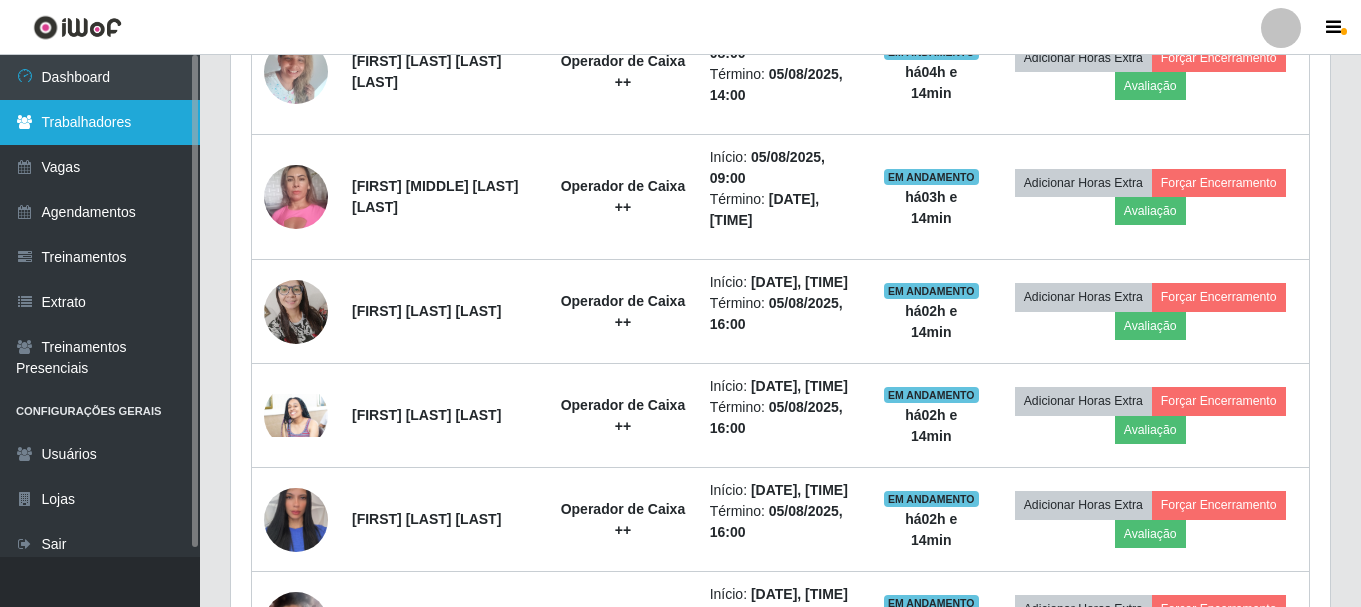 click on "Trabalhadores" at bounding box center (100, 122) 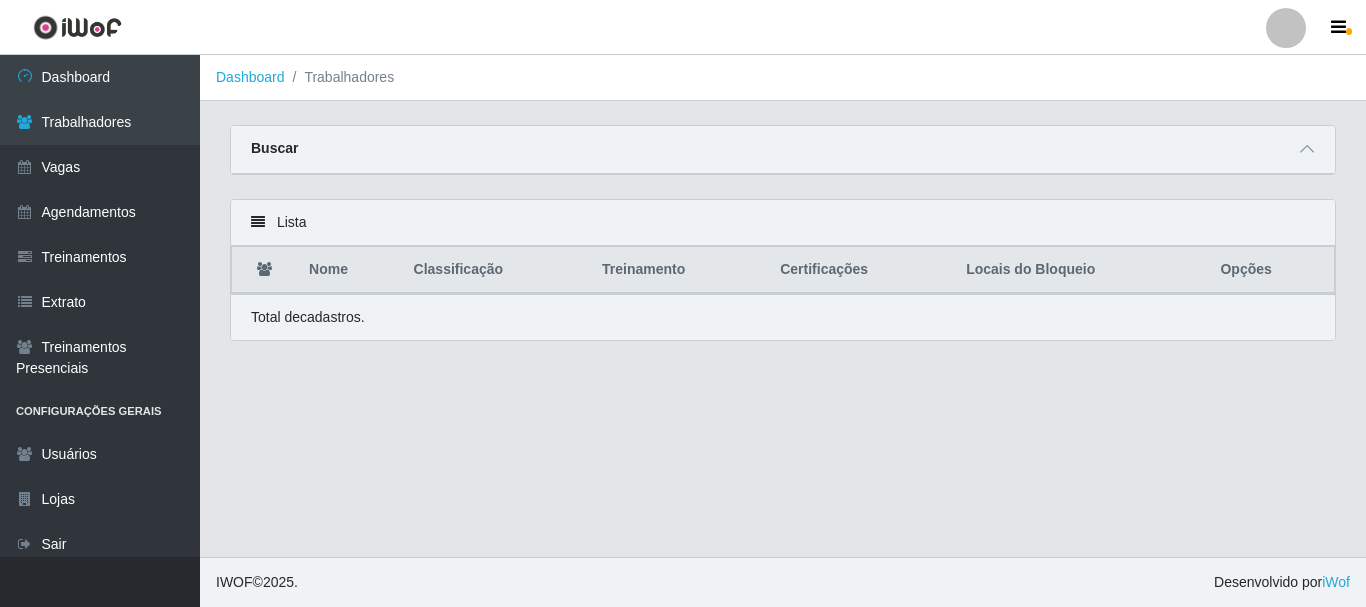 click on "Locais do Bloqueio" at bounding box center [1081, 270] 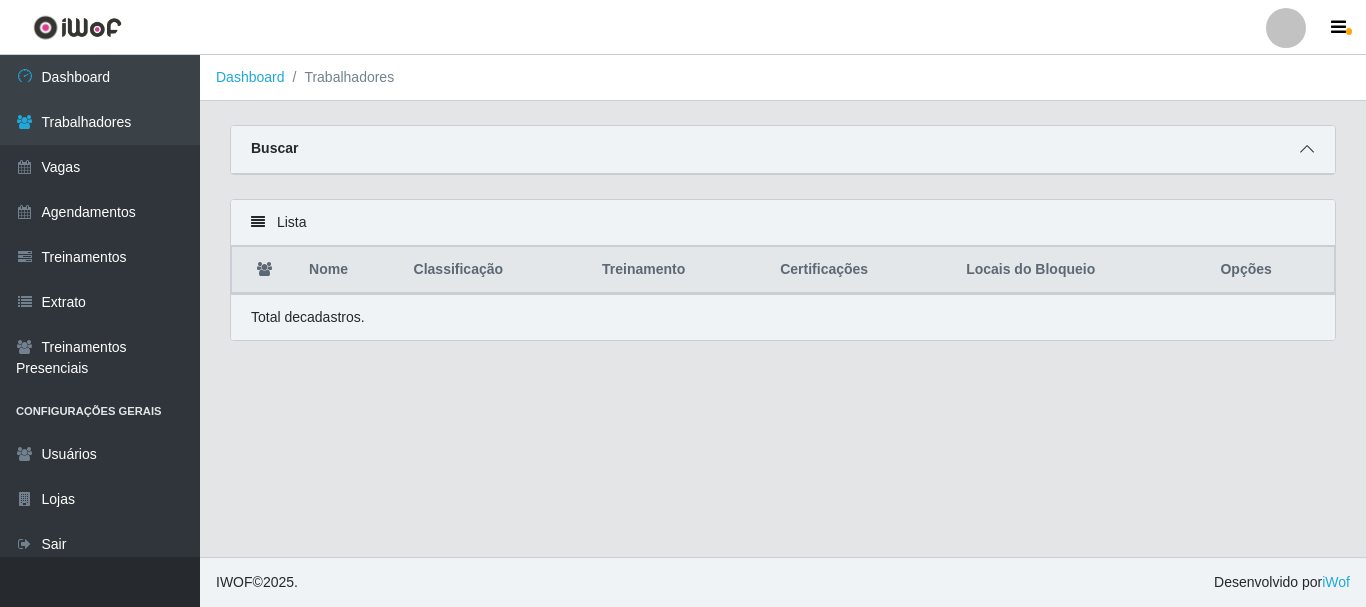 click at bounding box center [1307, 149] 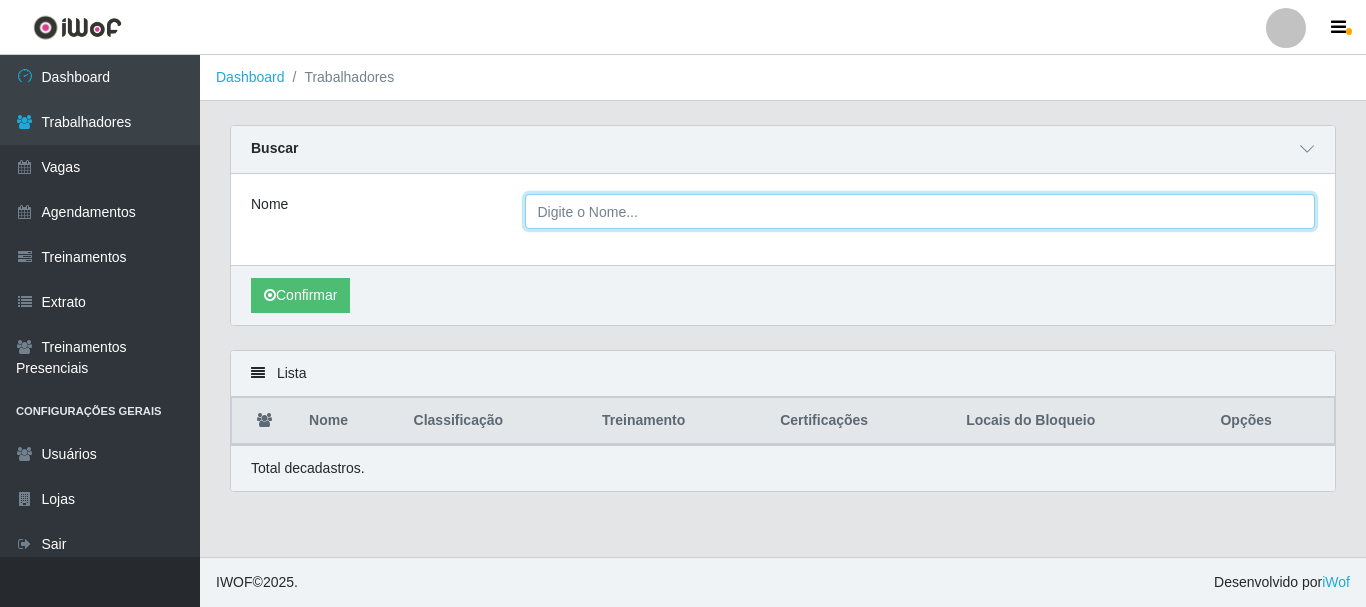 click on "Nome" at bounding box center (920, 211) 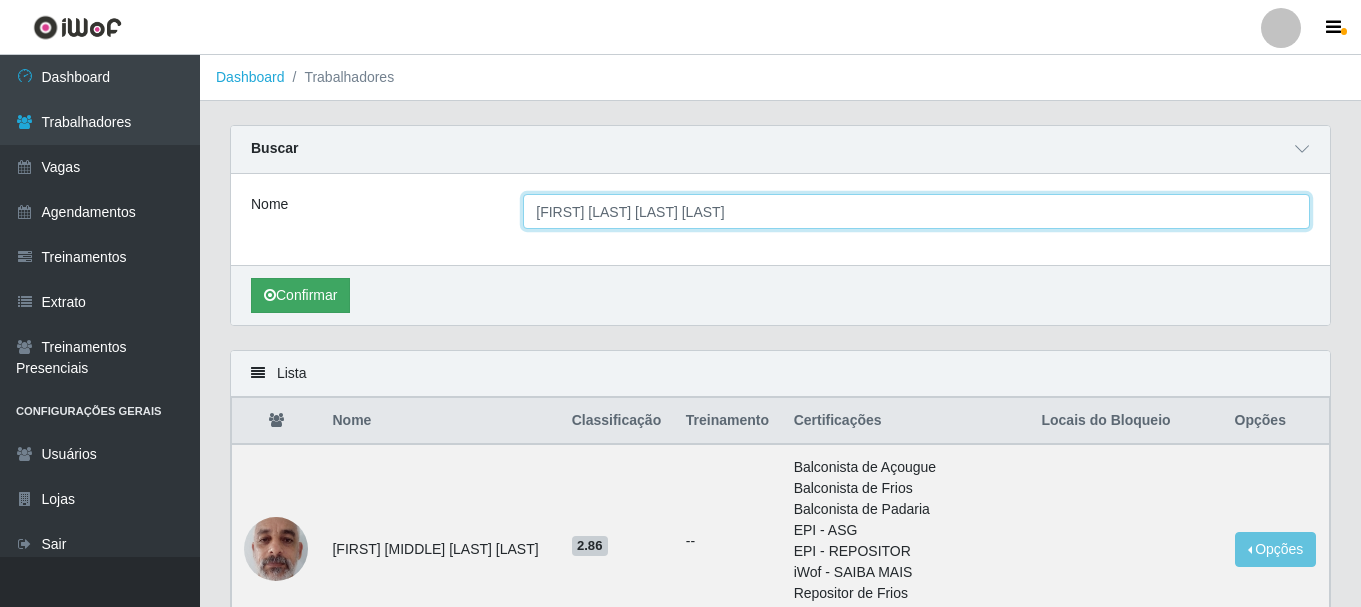 type on "[FIRST] [LAST] [LAST] [LAST]" 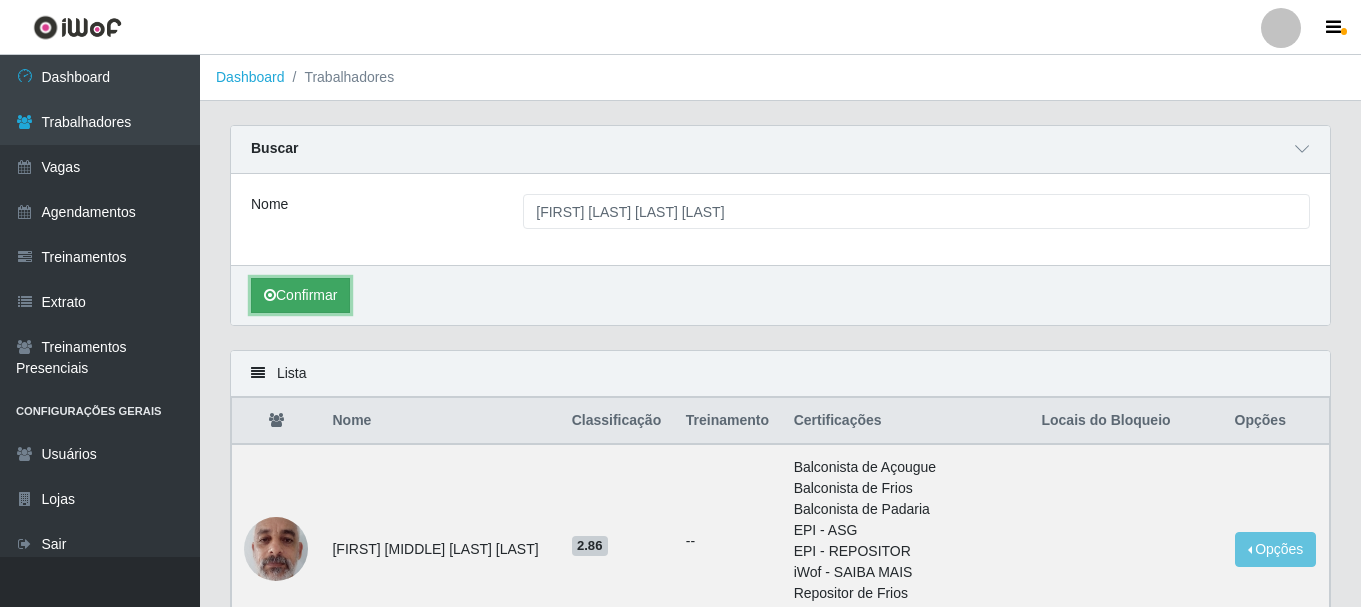 click on "Confirmar" at bounding box center (300, 295) 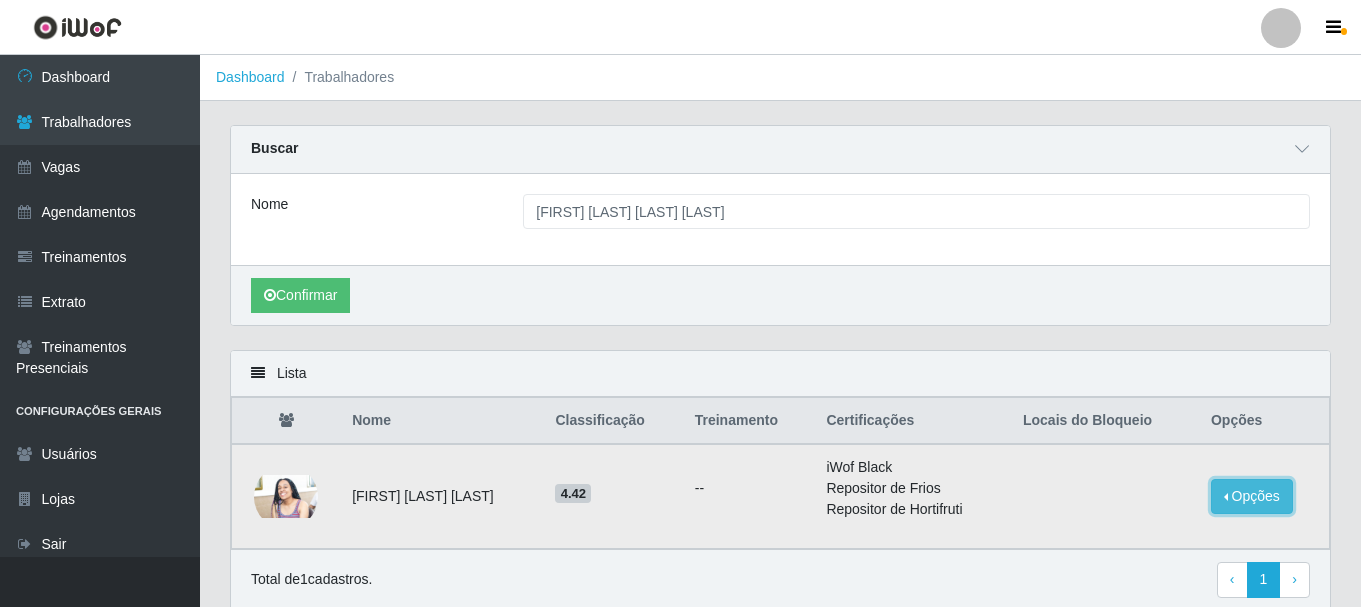 click on "Opções" at bounding box center [1252, 496] 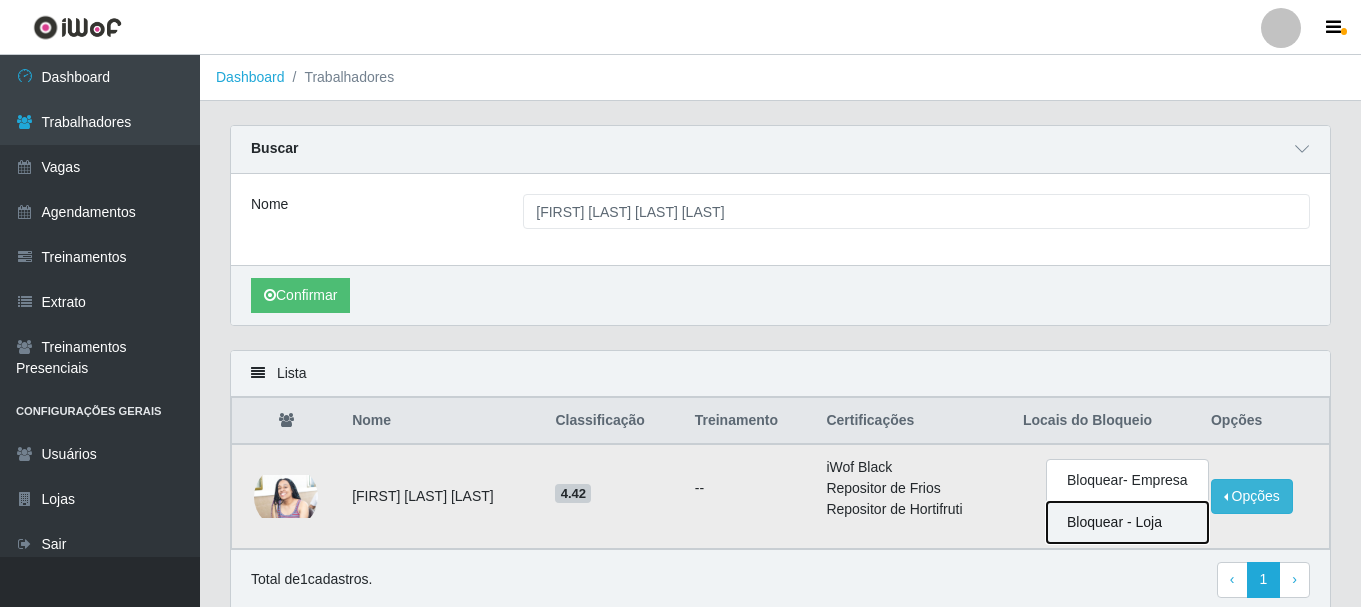 click on "Bloquear   - Loja" at bounding box center (1127, 522) 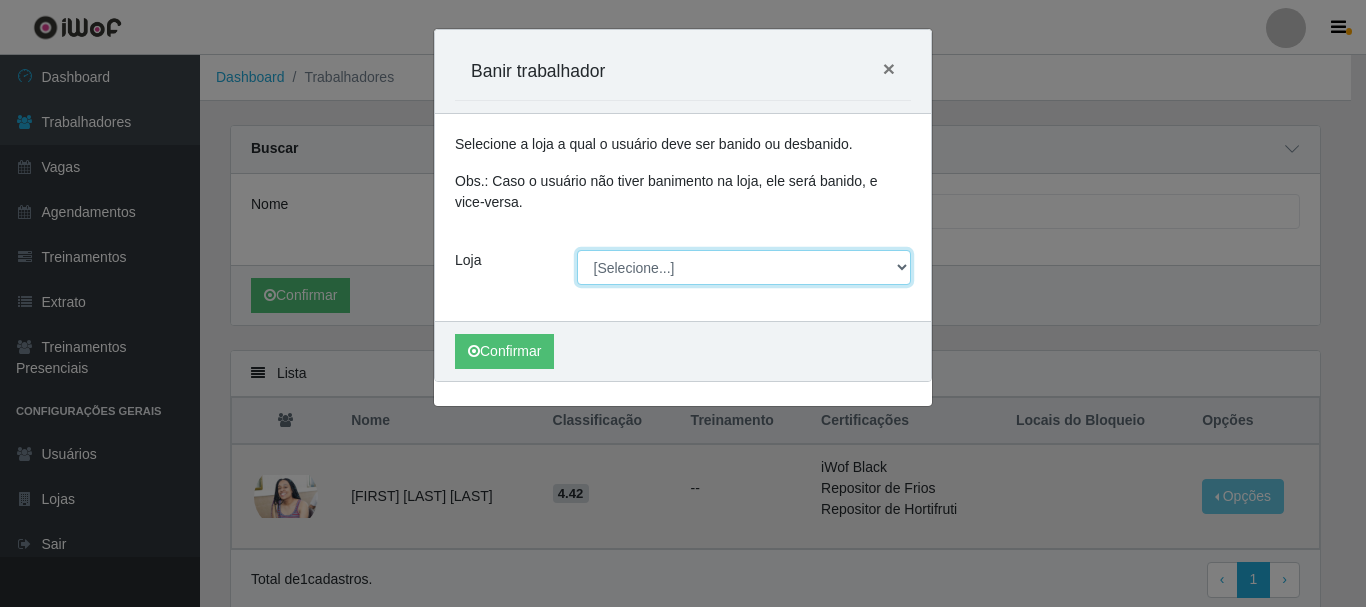 click on "[Store Name] - [City Name]" at bounding box center [744, 267] 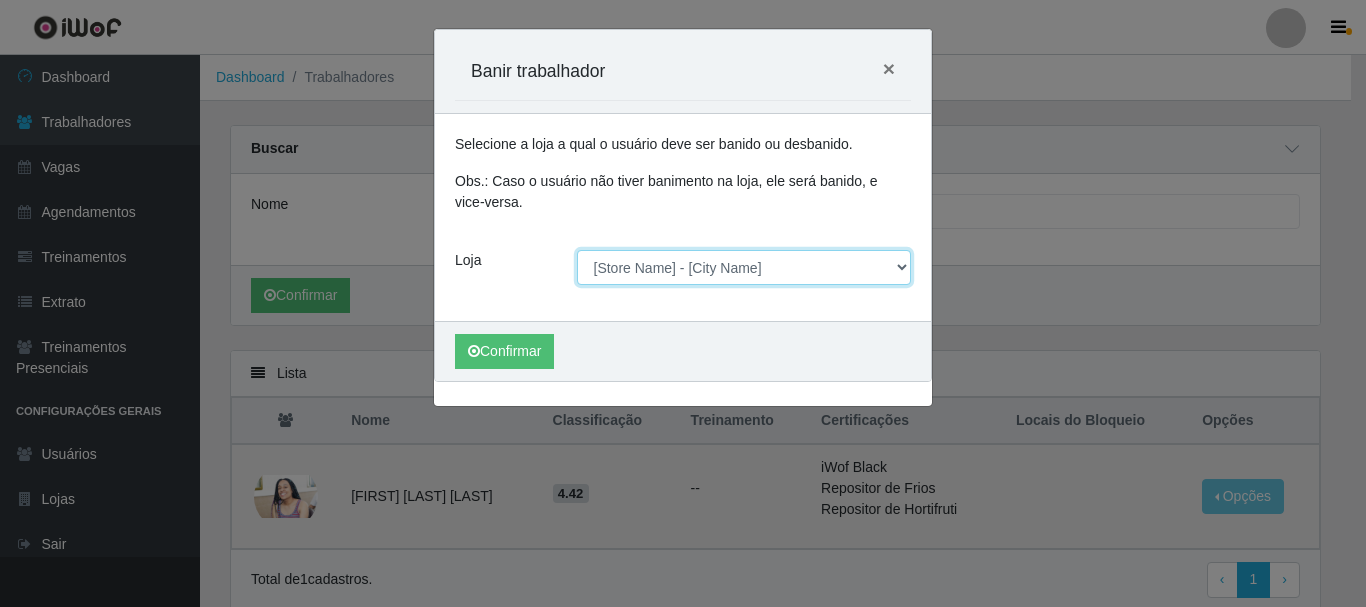 click on "[Store Name] - [City Name]" at bounding box center [744, 267] 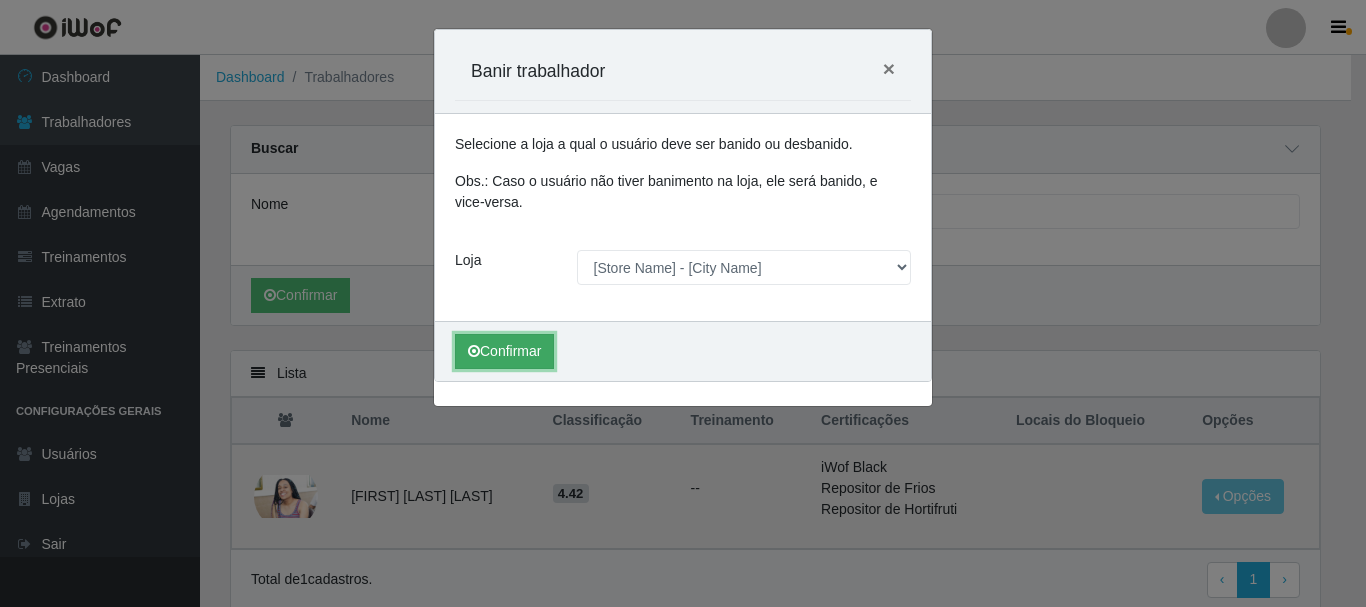 click on "Confirmar" at bounding box center [504, 351] 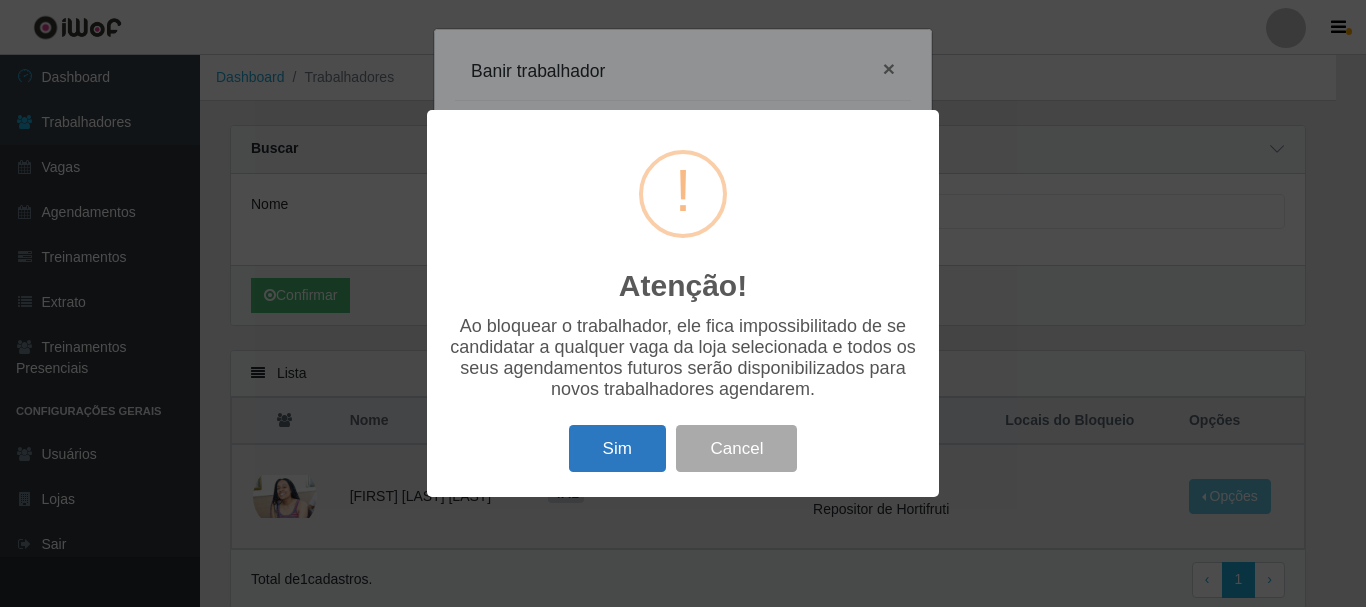 click on "Sim" at bounding box center [617, 448] 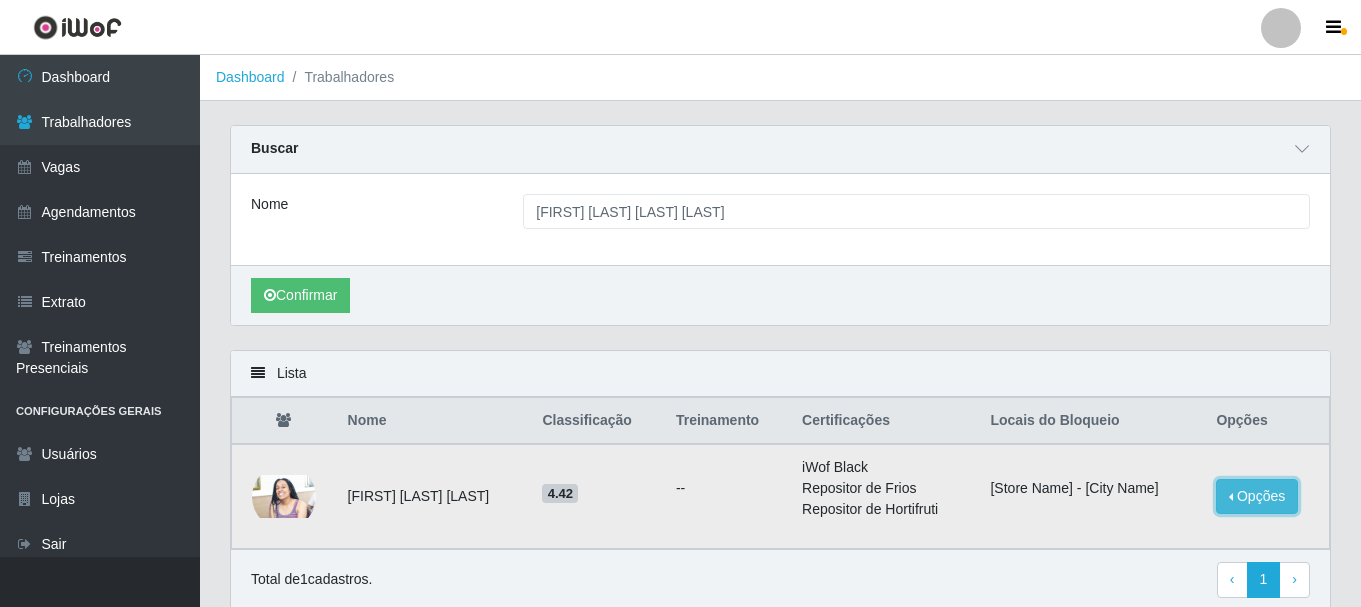 click on "Opções" at bounding box center [1257, 496] 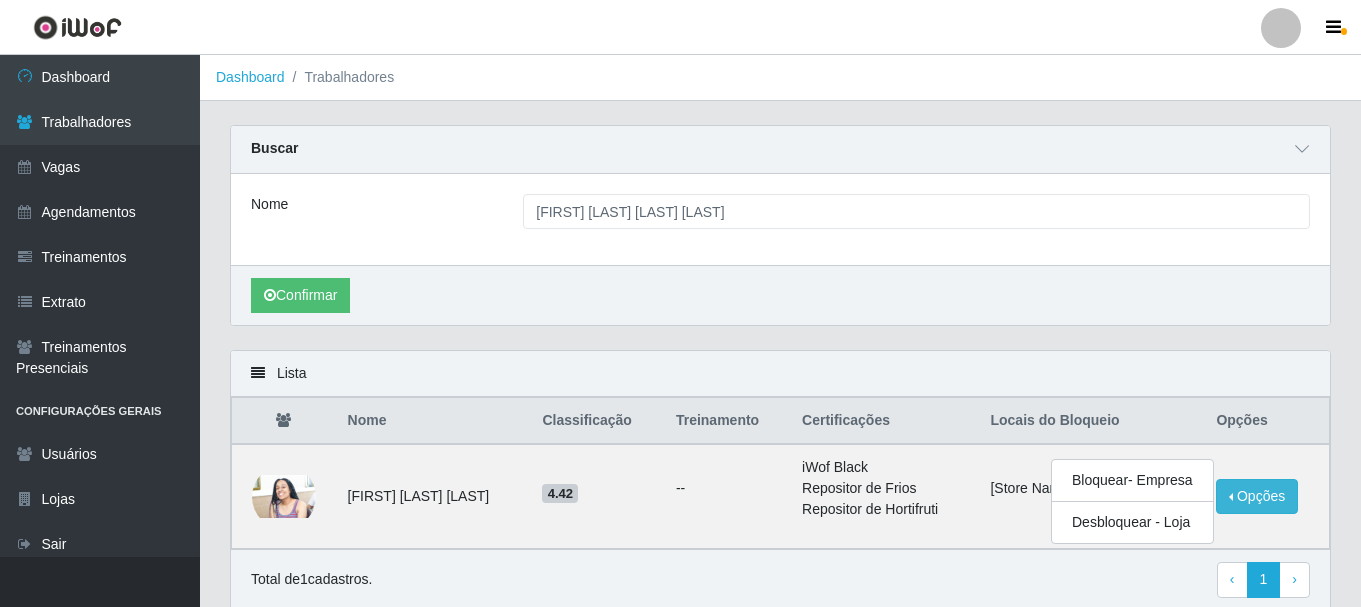 click on "Confirmar" at bounding box center (780, 295) 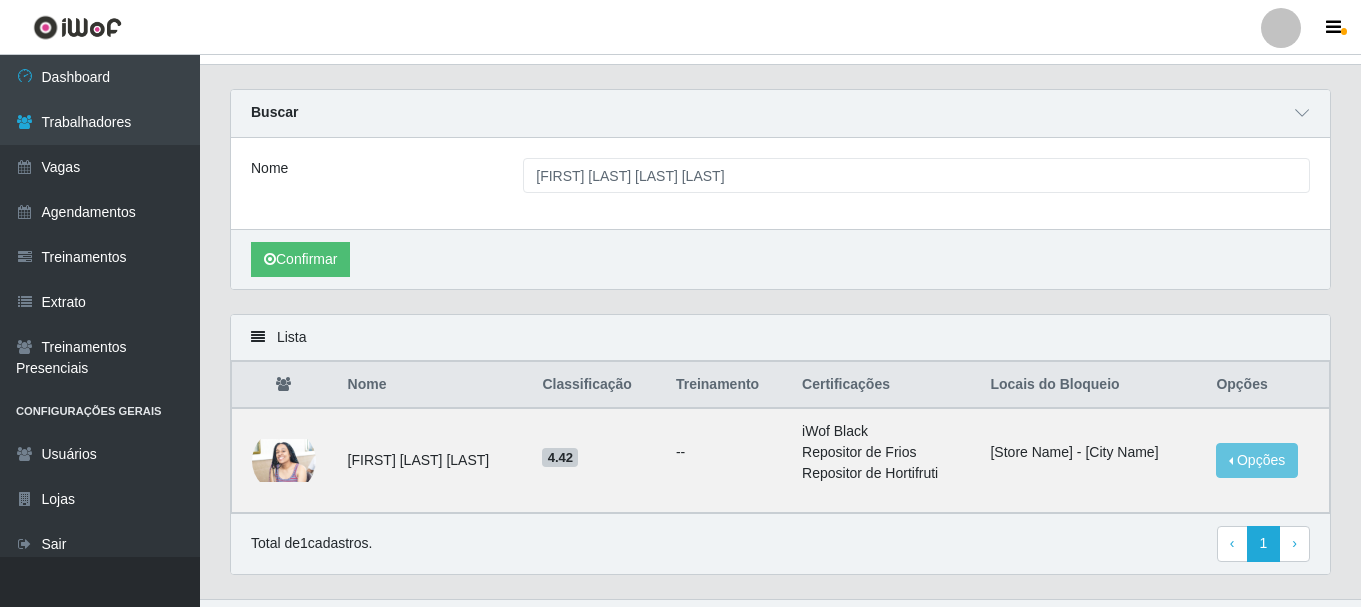 scroll, scrollTop: 0, scrollLeft: 0, axis: both 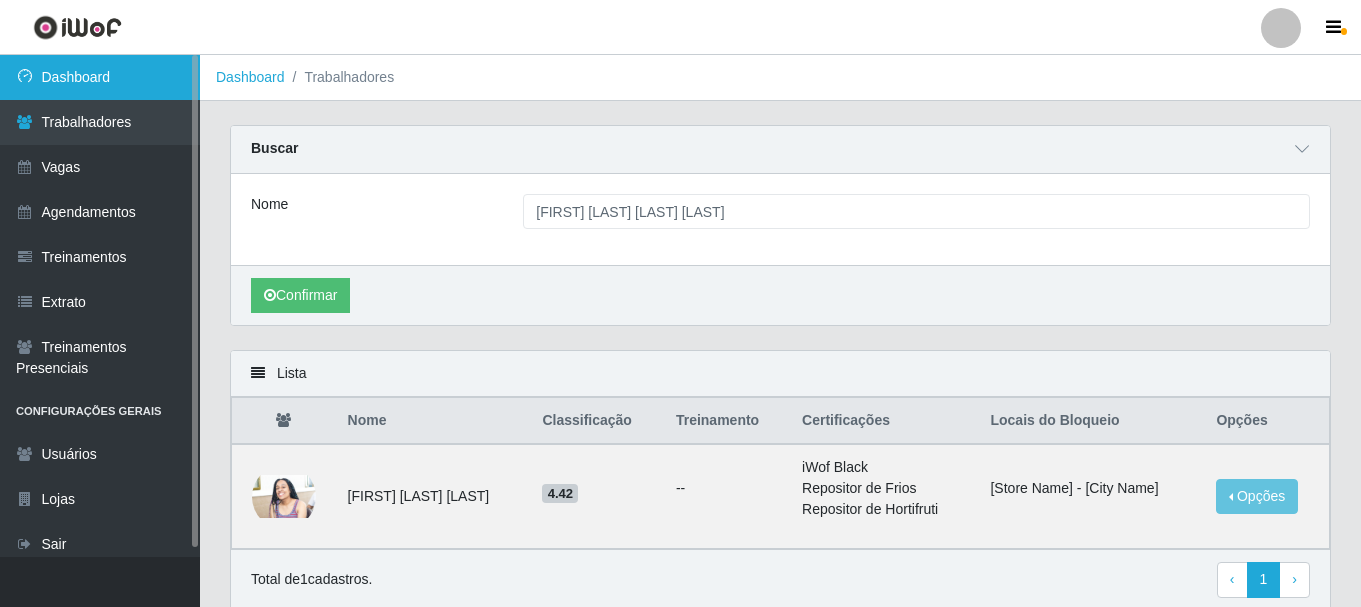 click on "Dashboard" at bounding box center [100, 77] 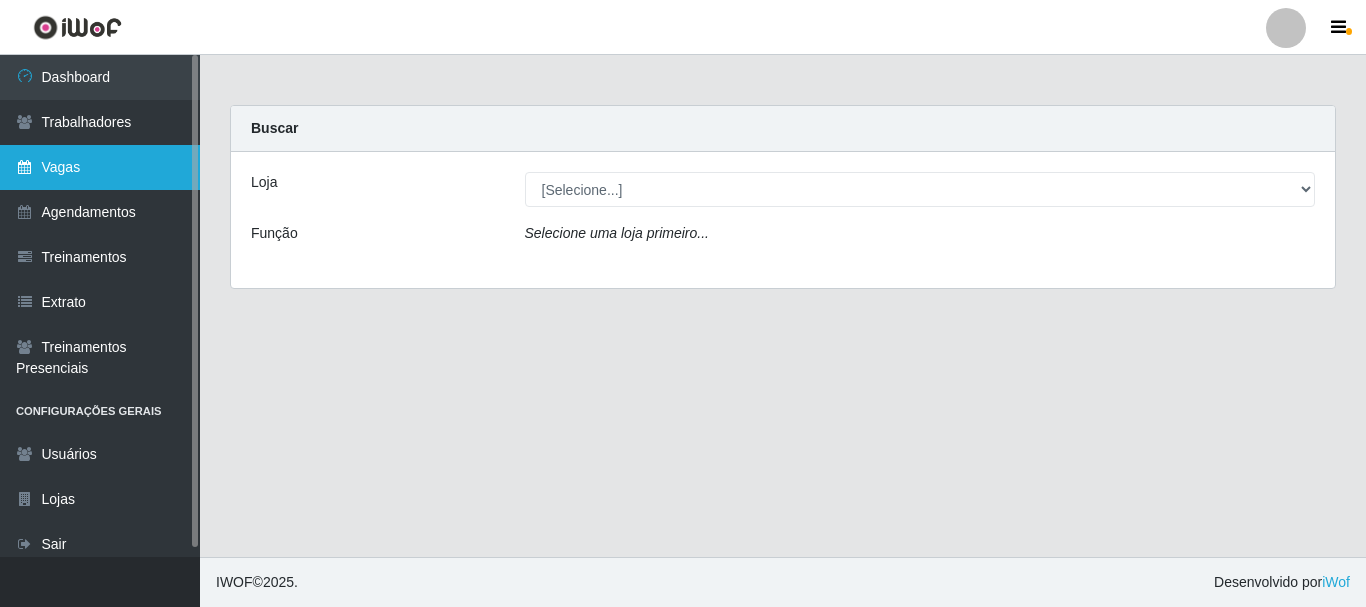 click on "Vagas" at bounding box center [100, 167] 